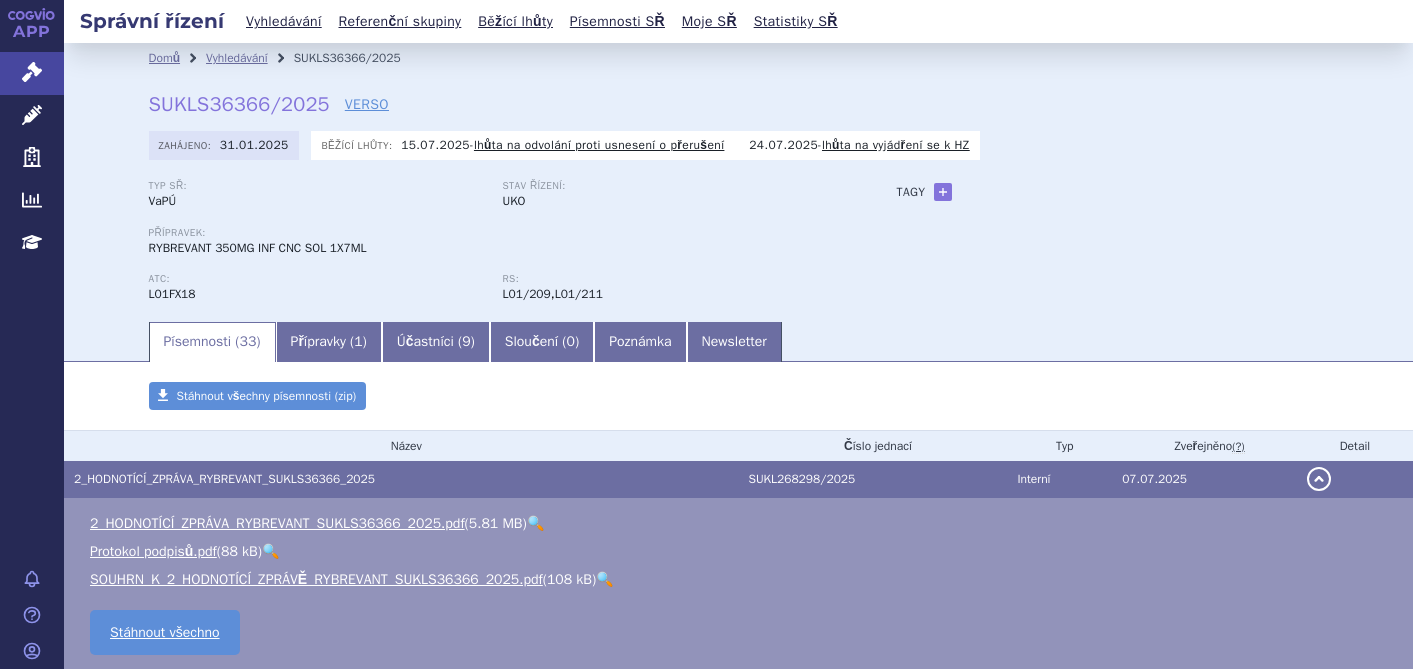 scroll, scrollTop: 0, scrollLeft: 0, axis: both 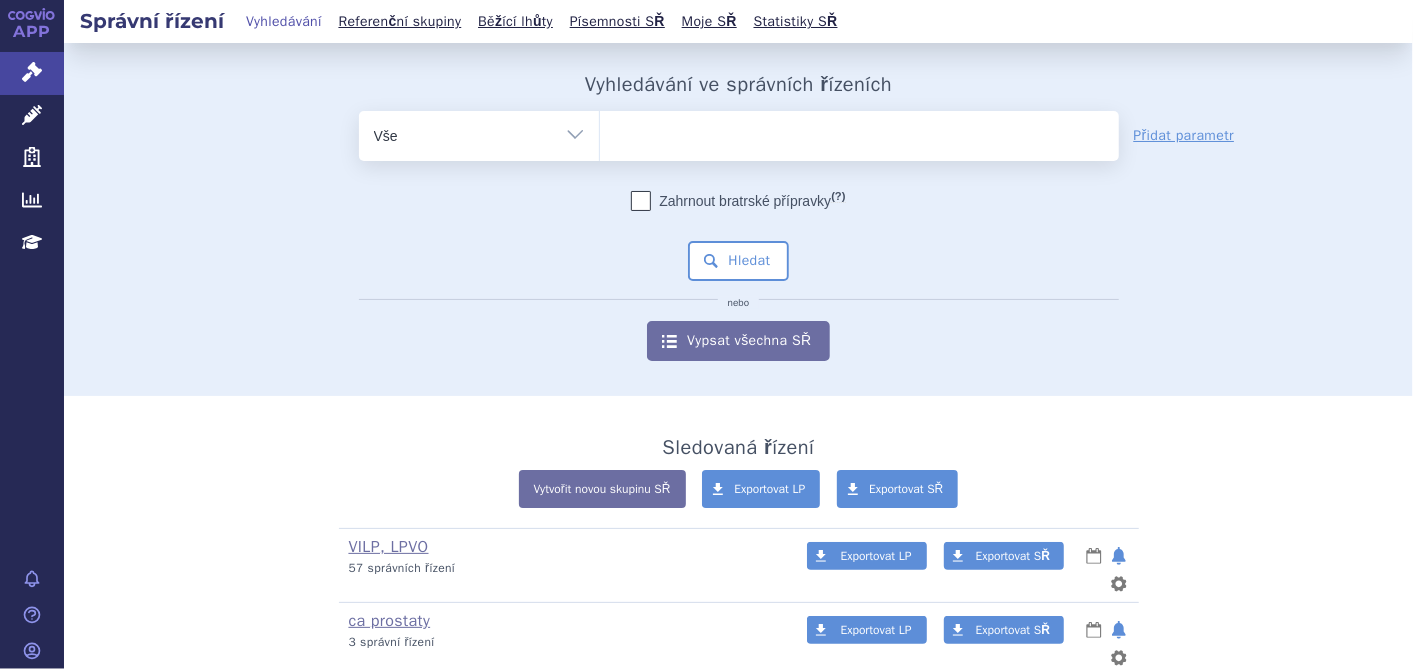 click at bounding box center [859, 132] 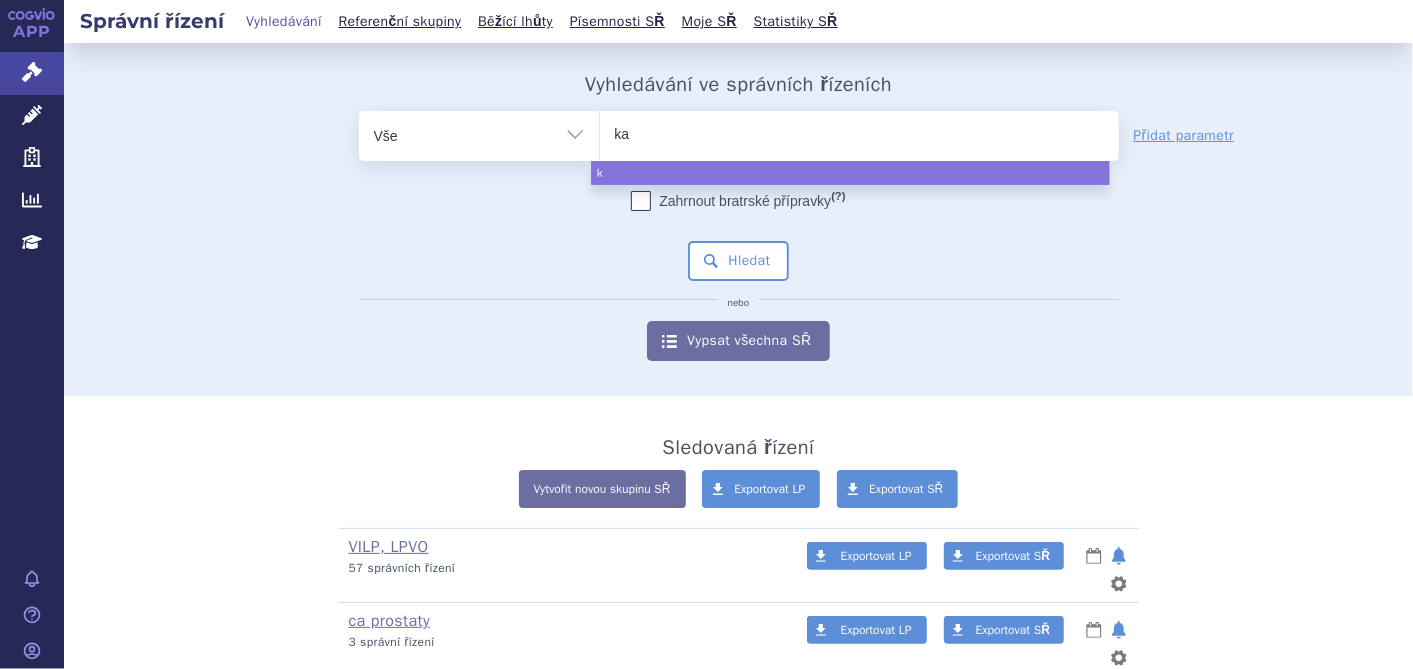 type on "kal" 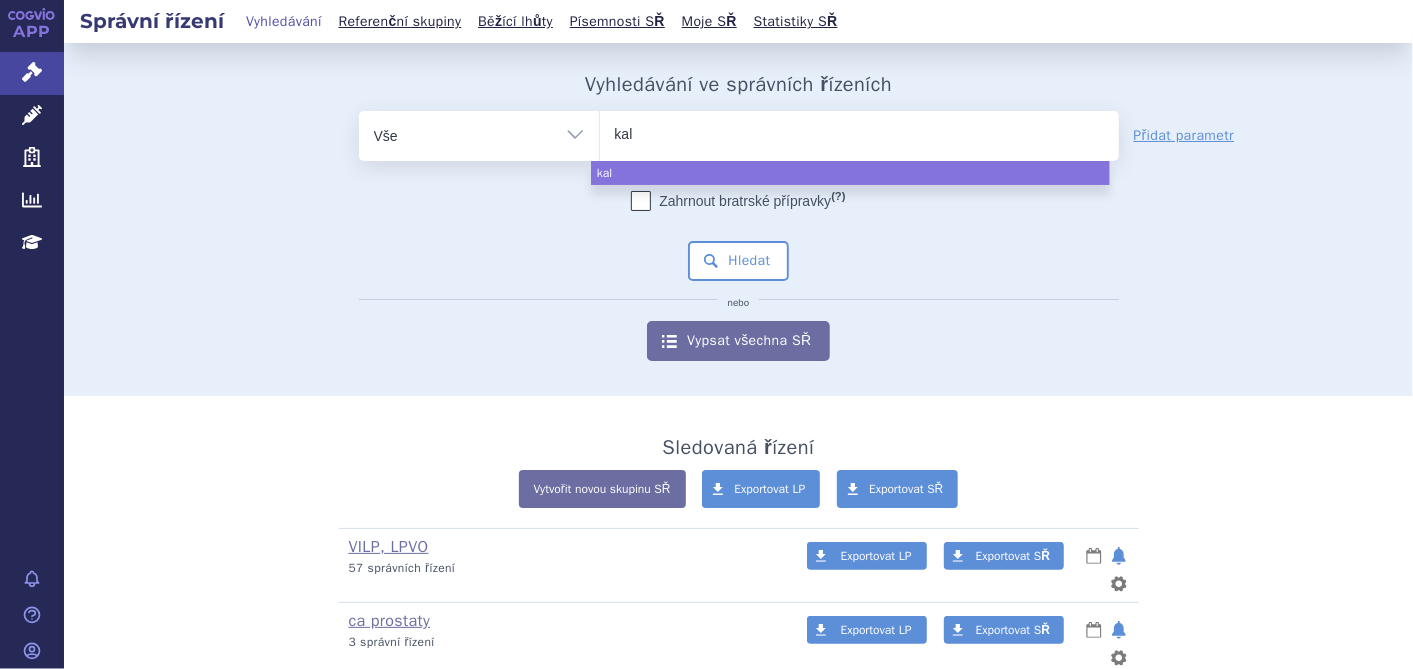 type on "kaln" 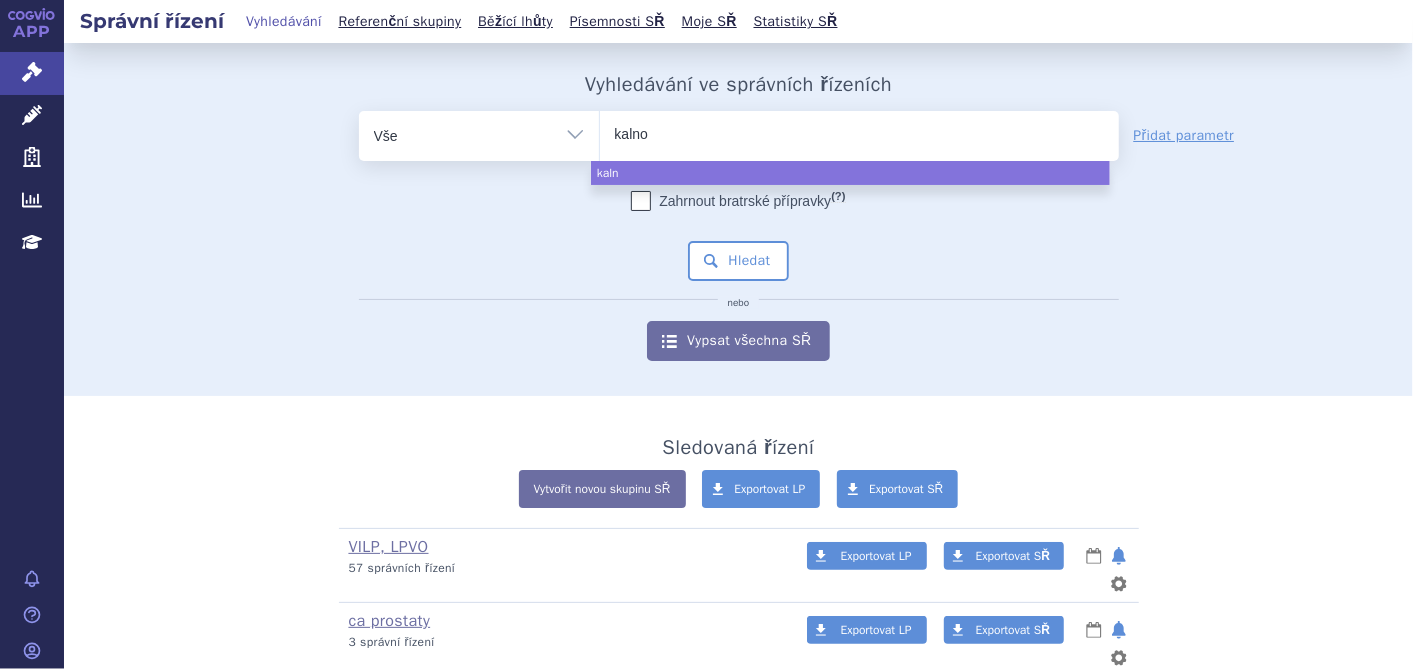type on "kalnor" 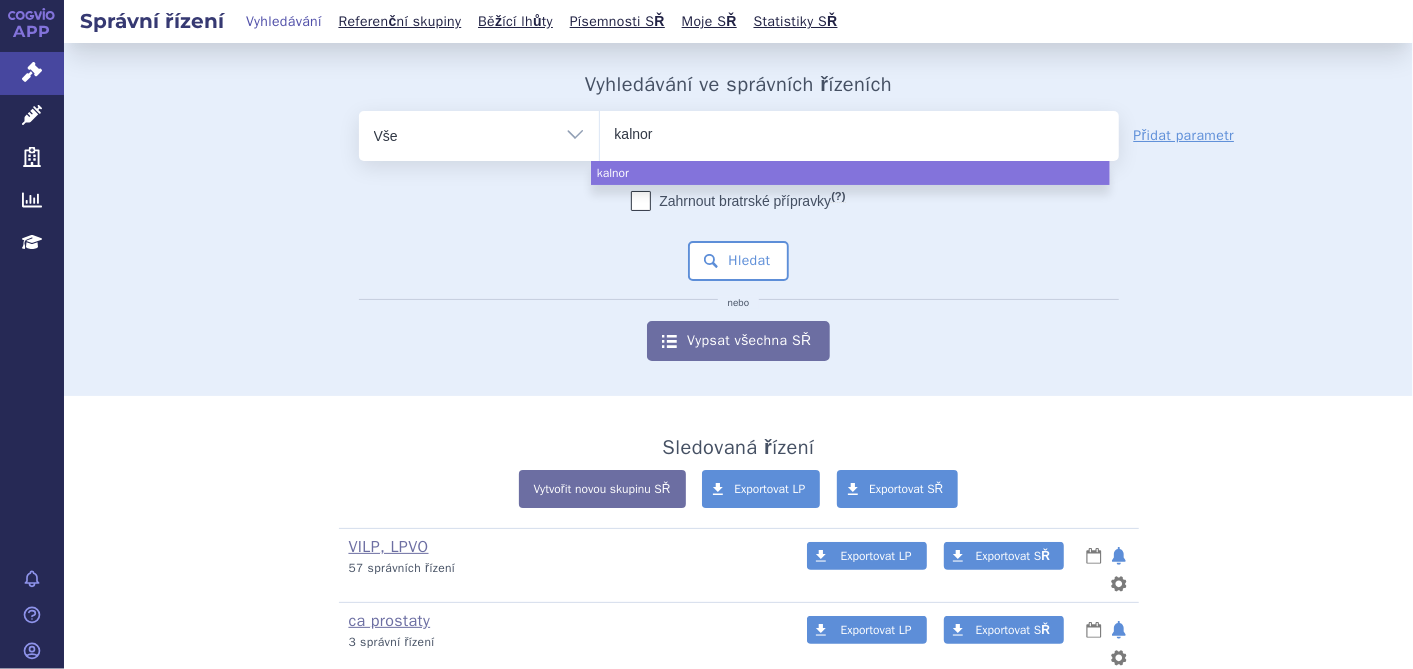 type on "kalnorm" 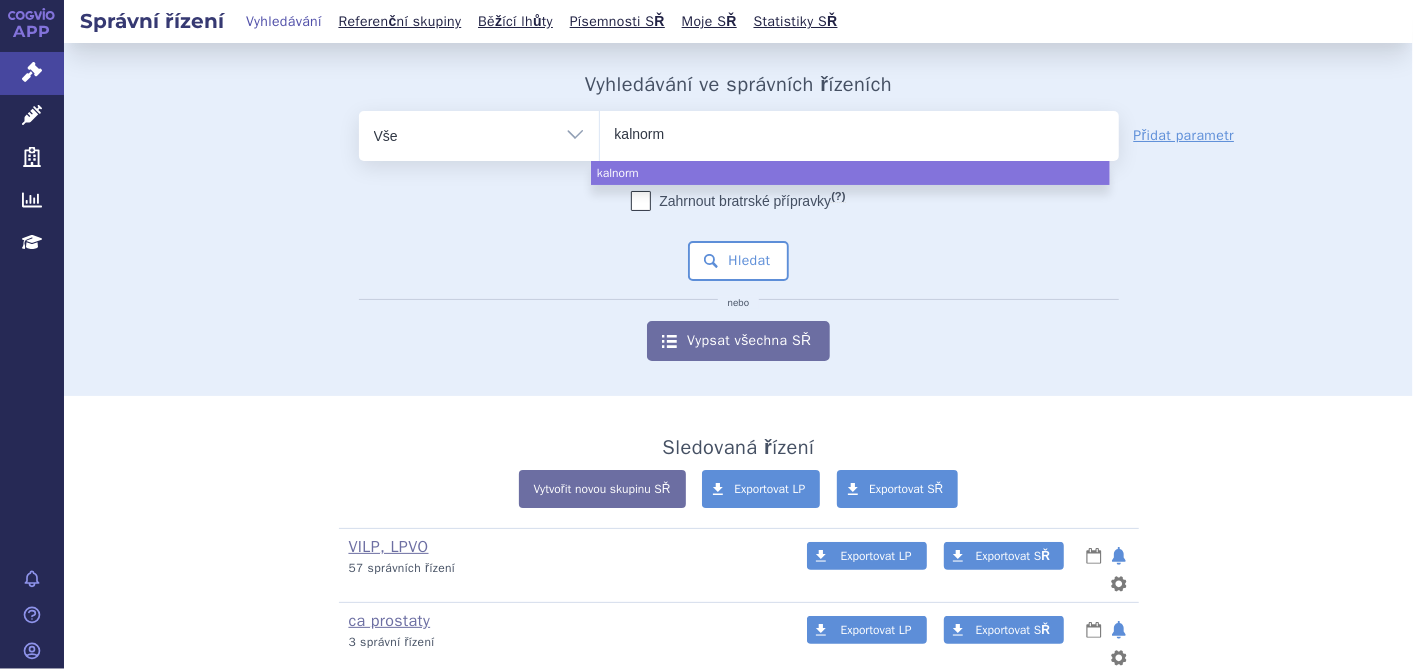 type on "kalnormi" 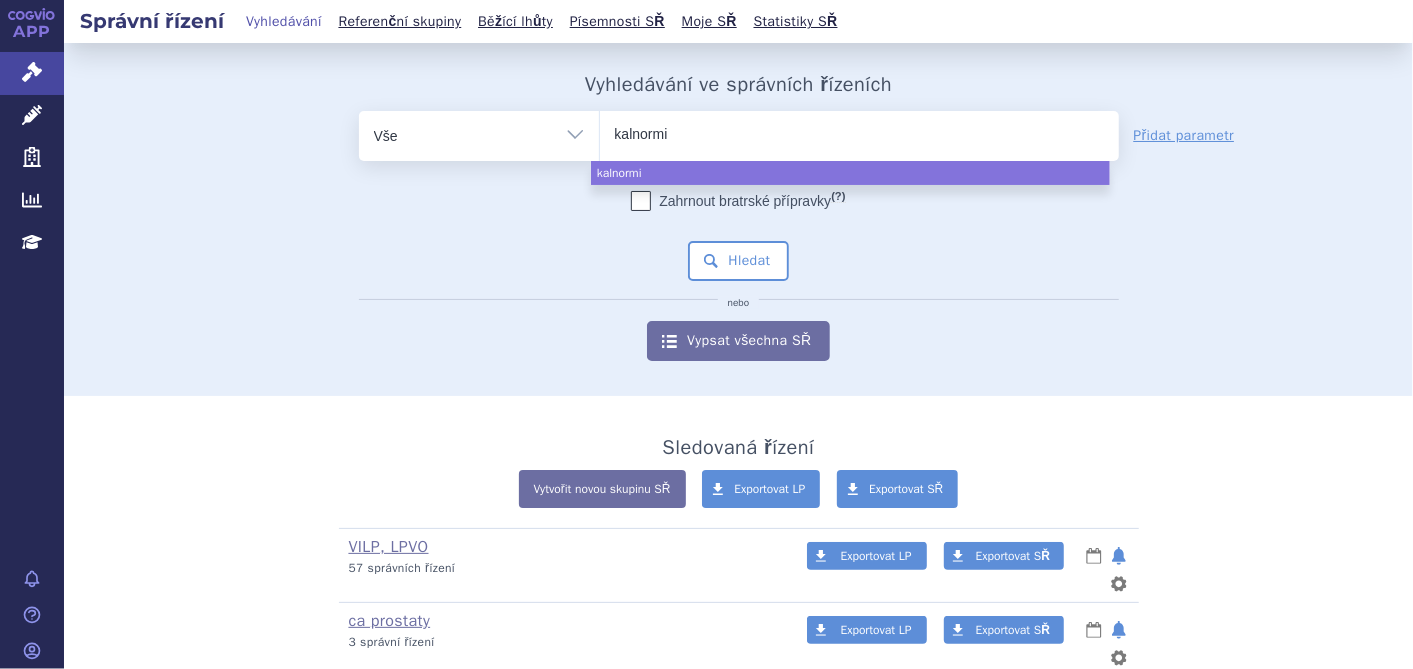 type on "kalnormin" 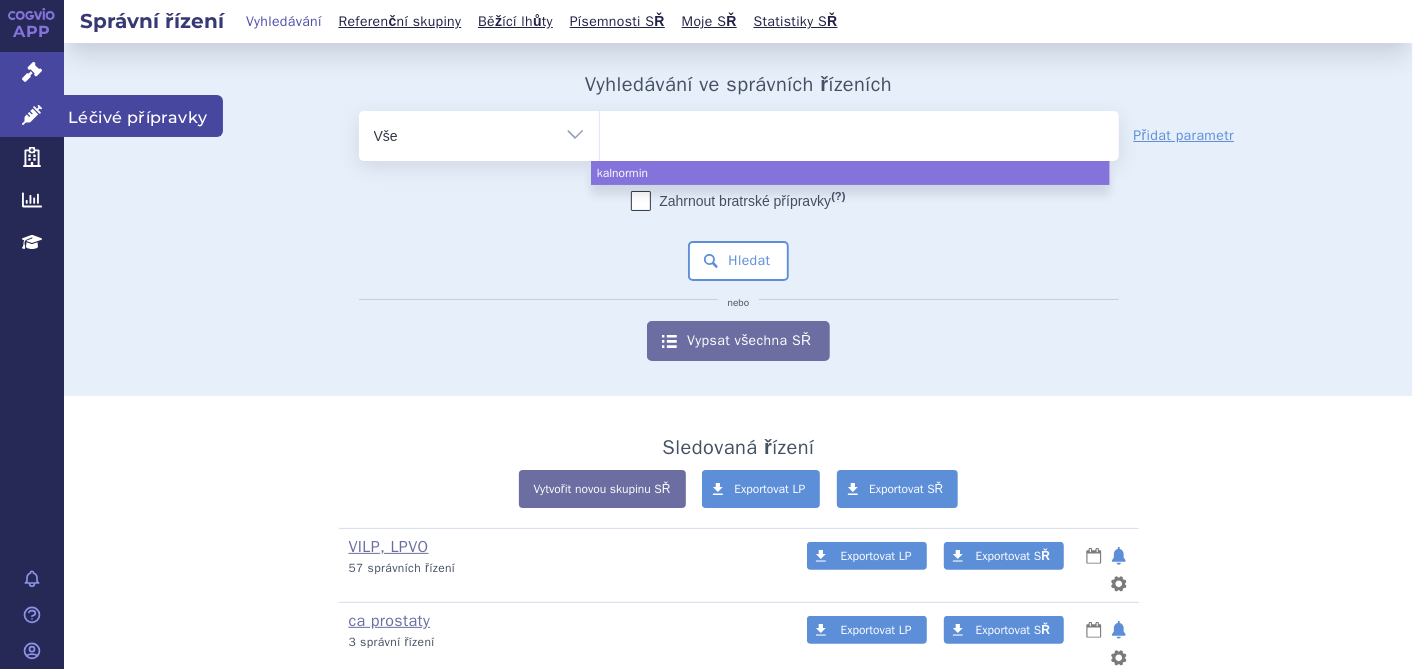 click on "Léčivé přípravky" at bounding box center (32, 116) 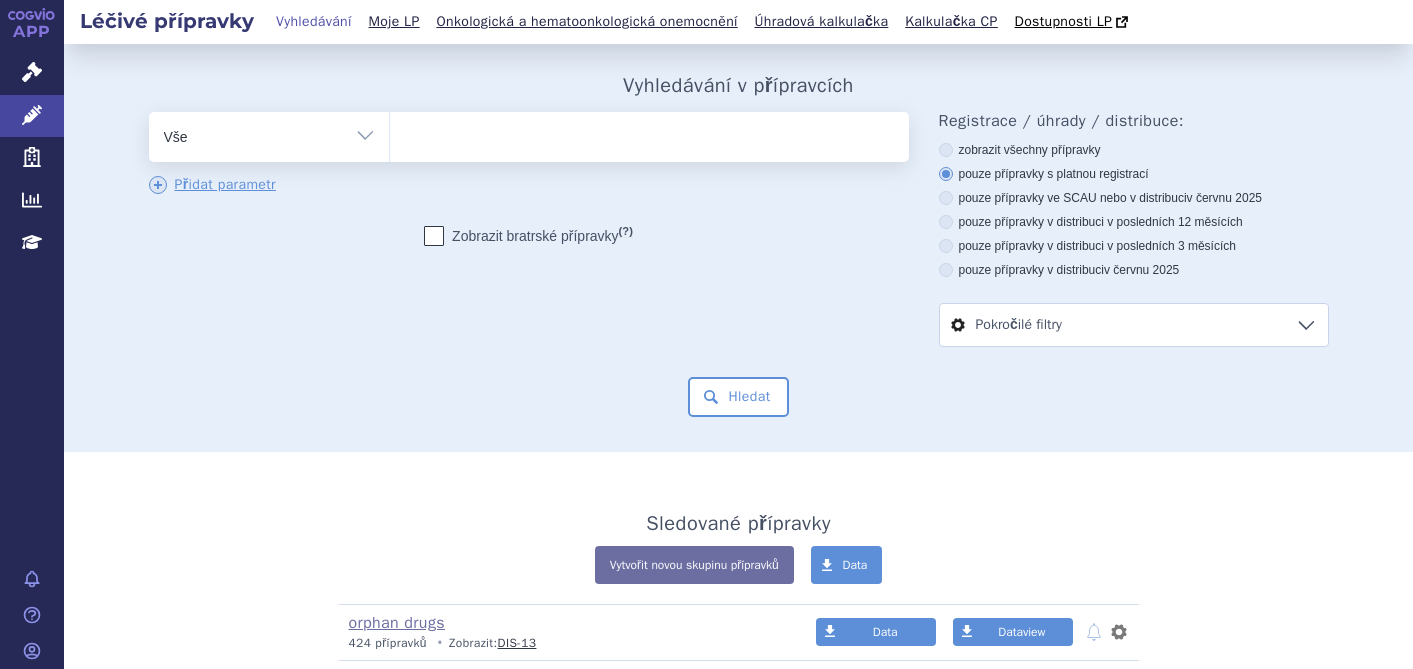 scroll, scrollTop: 0, scrollLeft: 0, axis: both 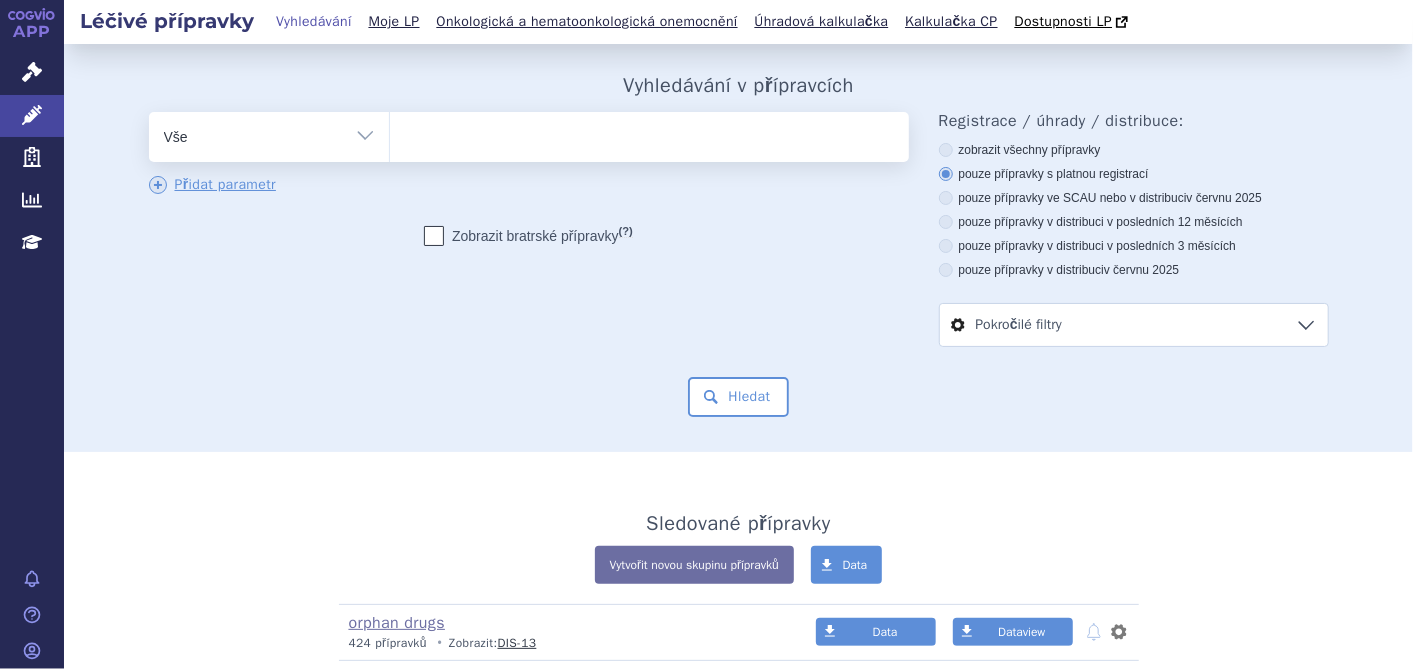 click at bounding box center (649, 133) 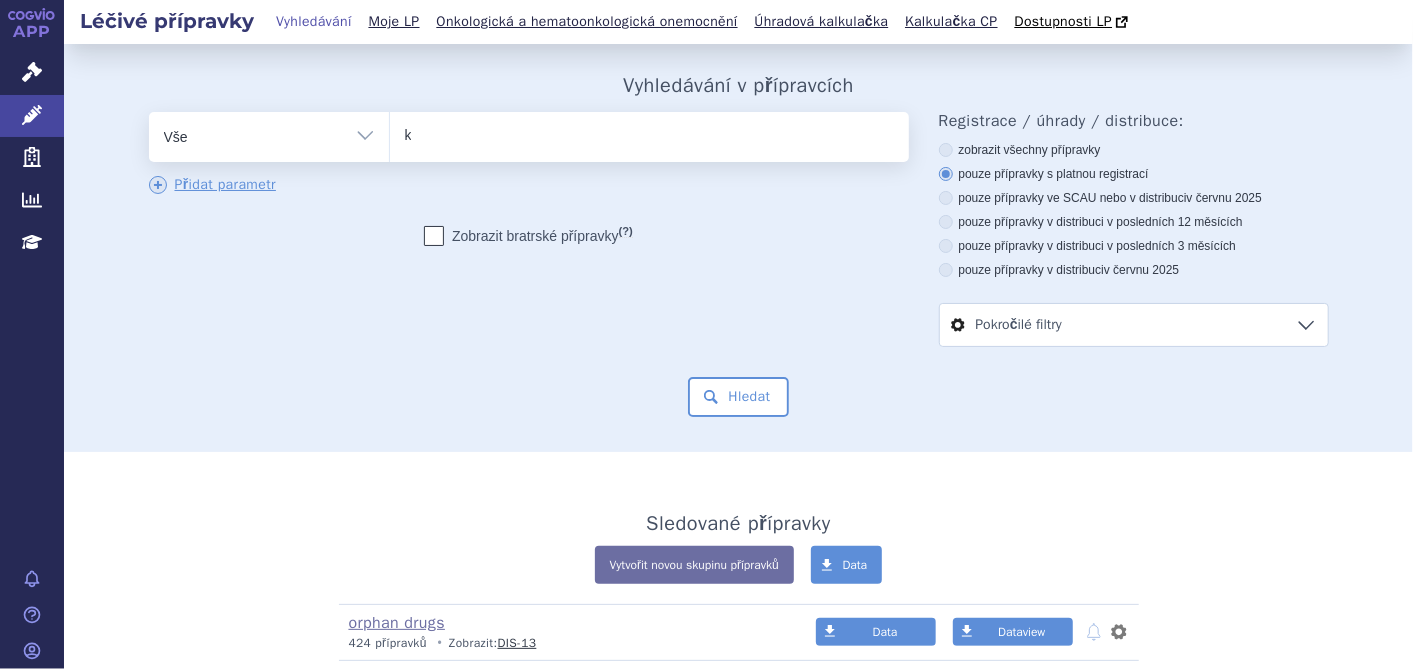 type on "ka" 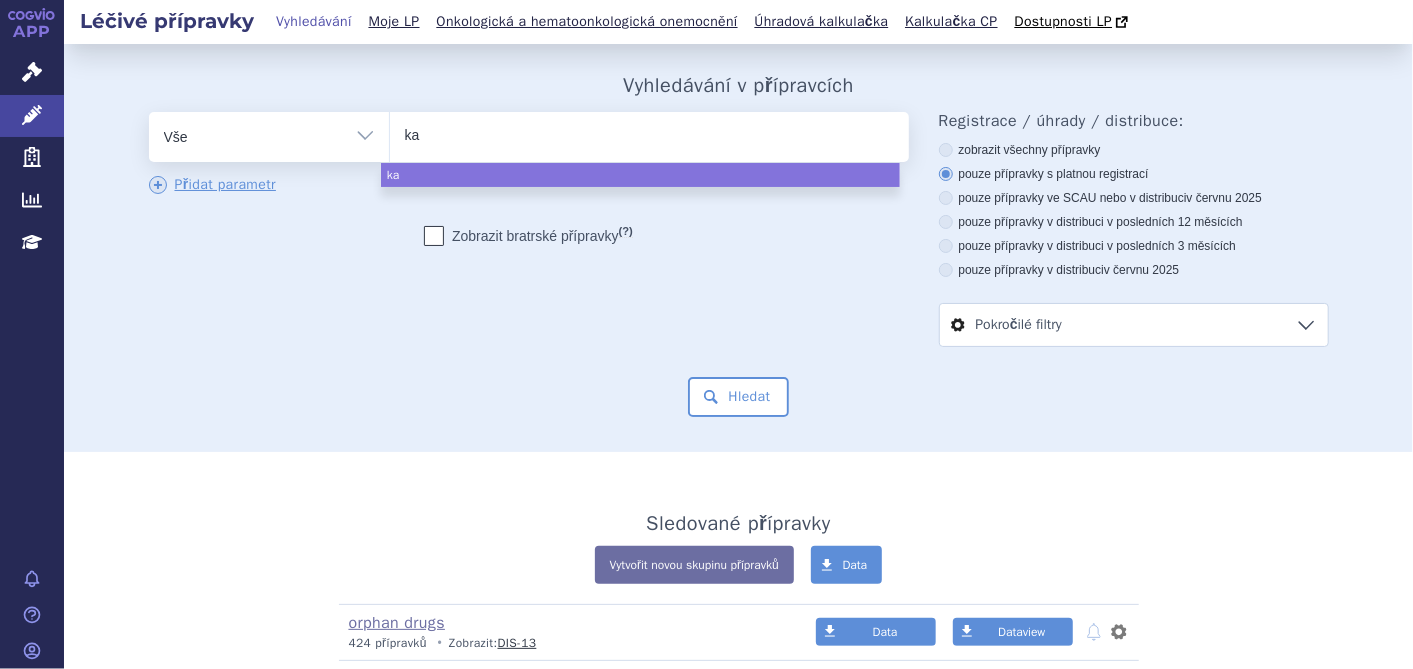 type on "kal" 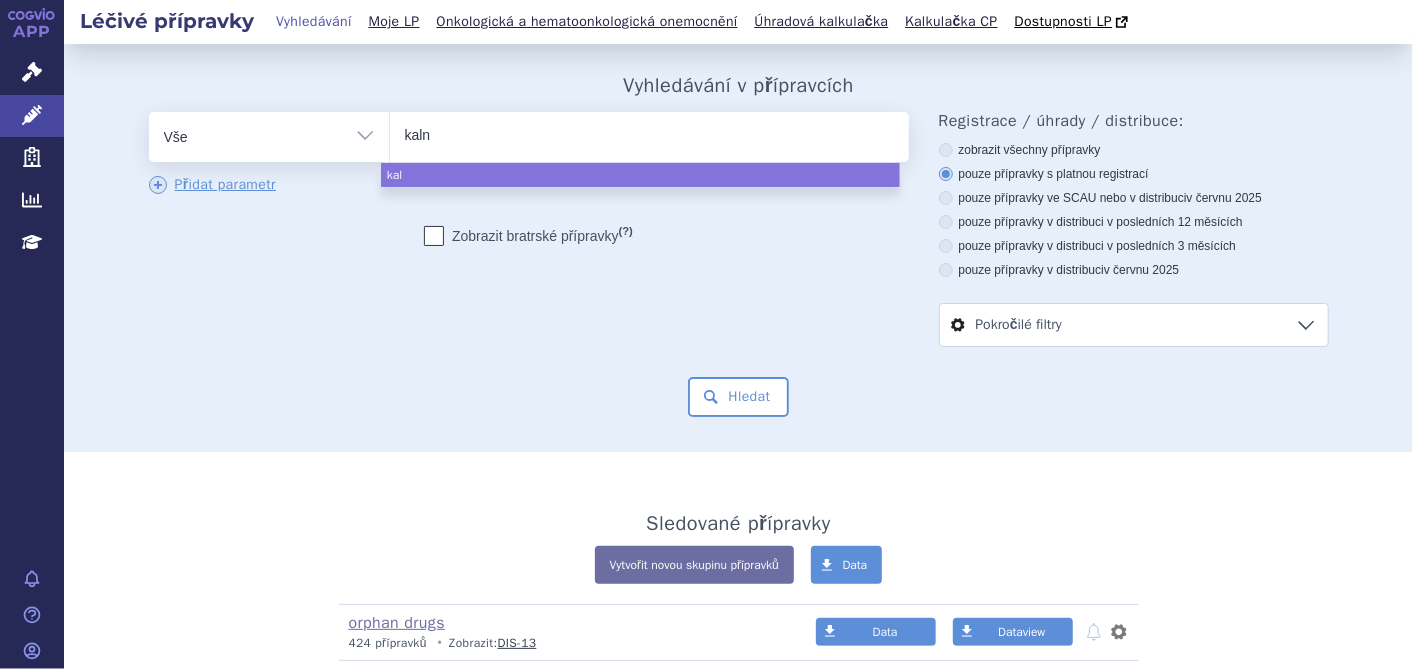 type on "kalno" 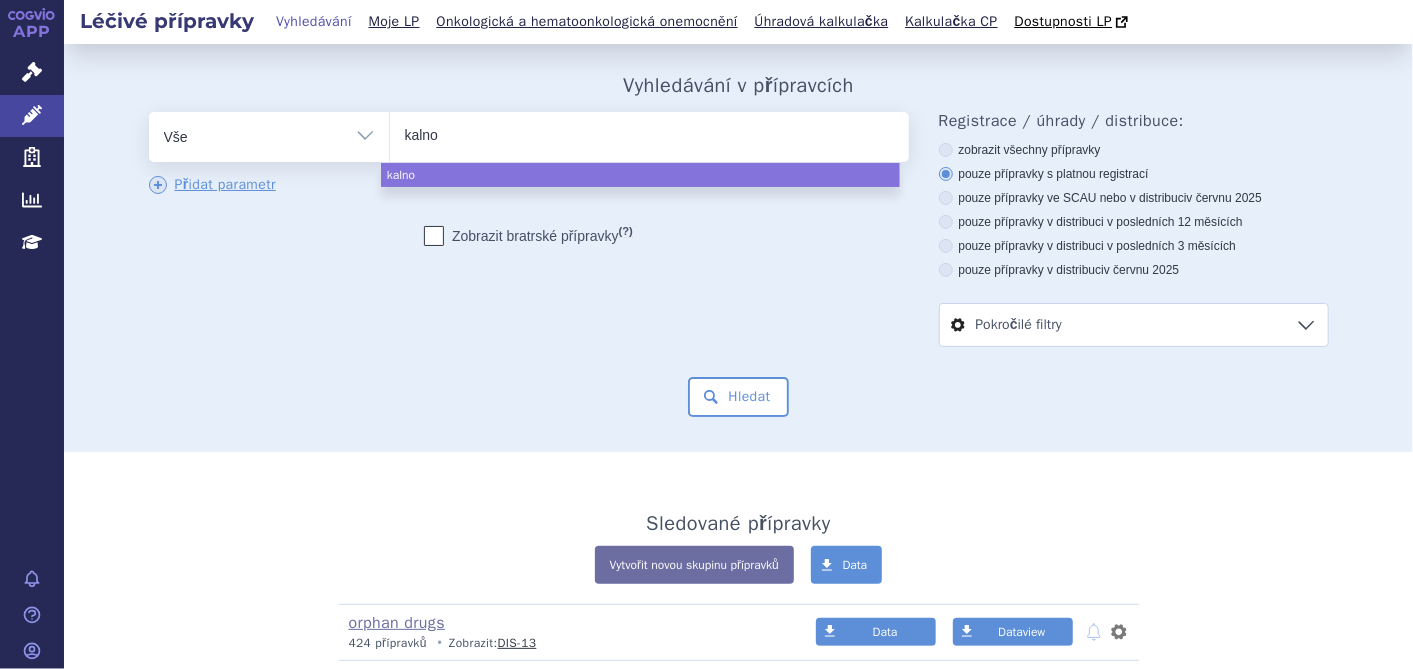 type on "kalnor" 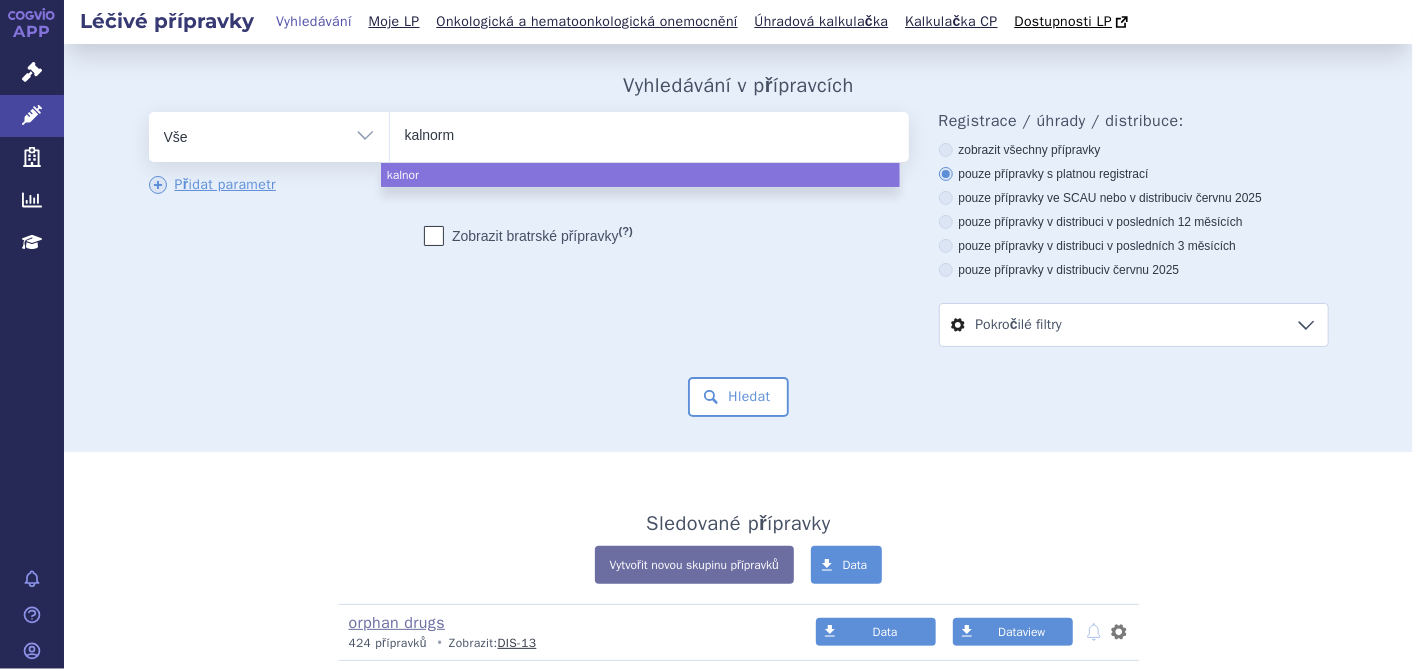 type on "kalnormi" 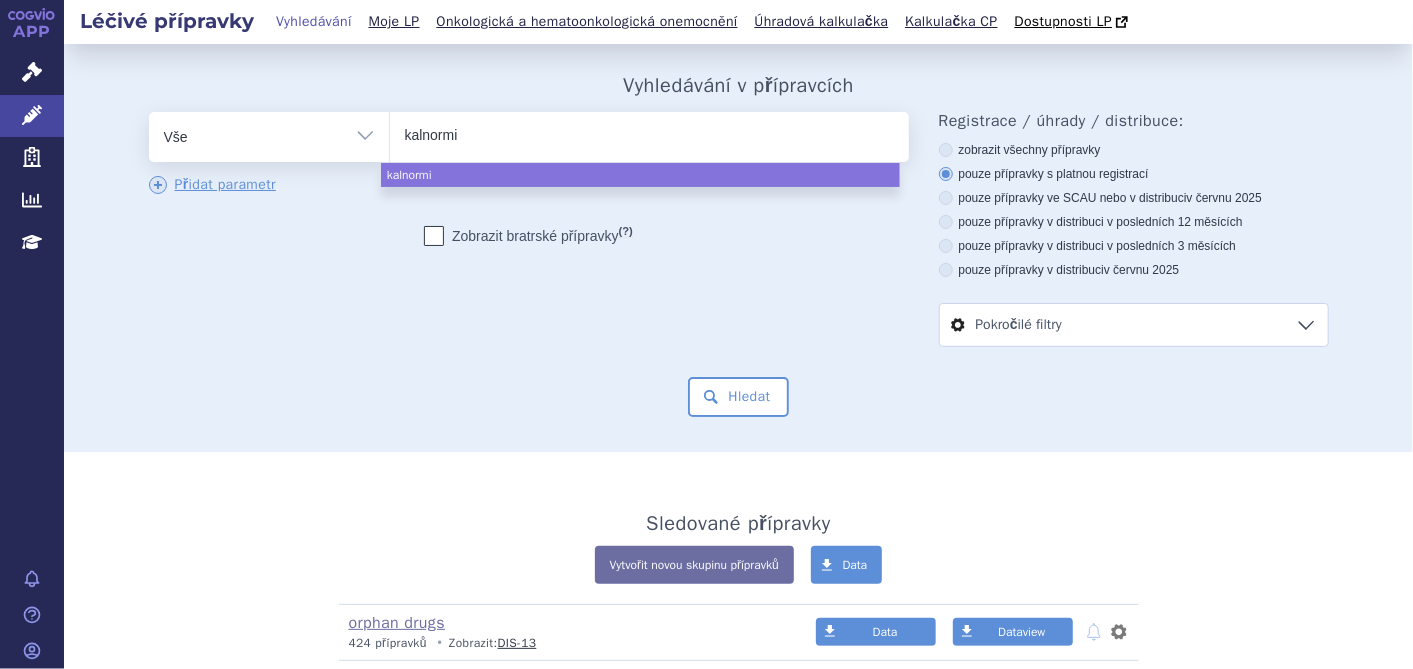 type on "kalnormin" 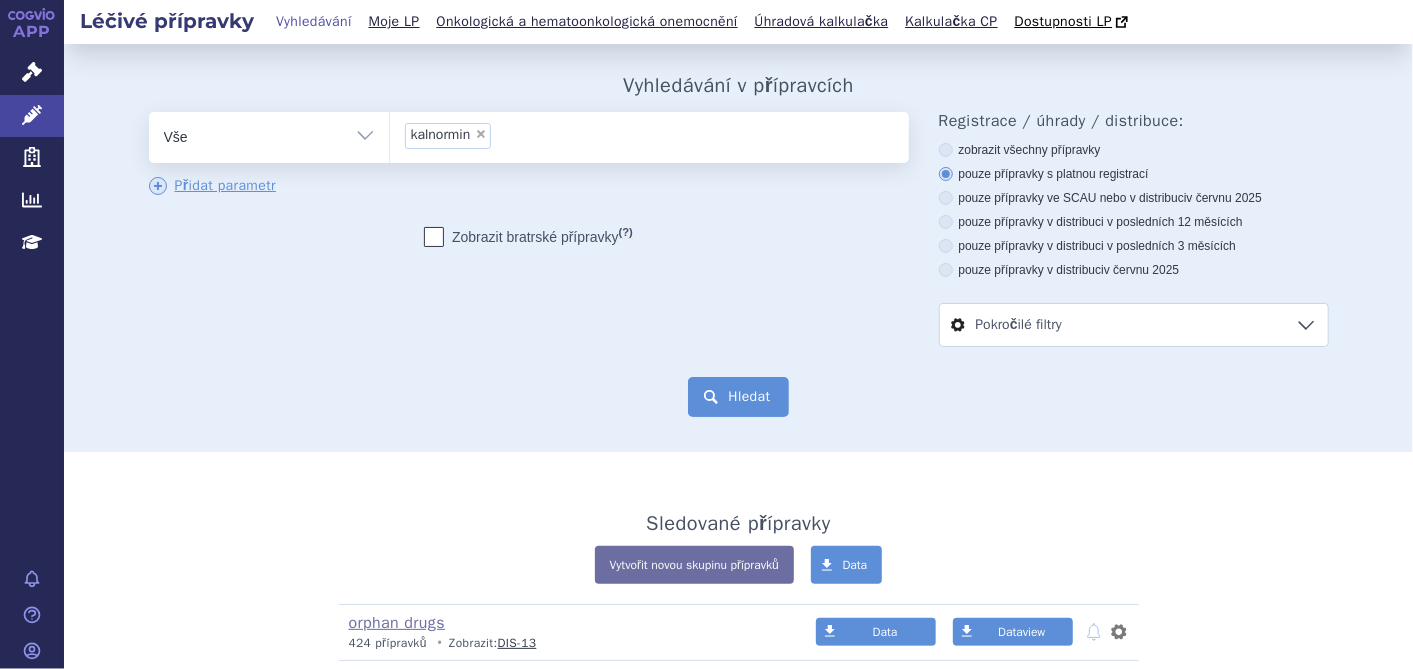 click on "Hledat" at bounding box center (738, 397) 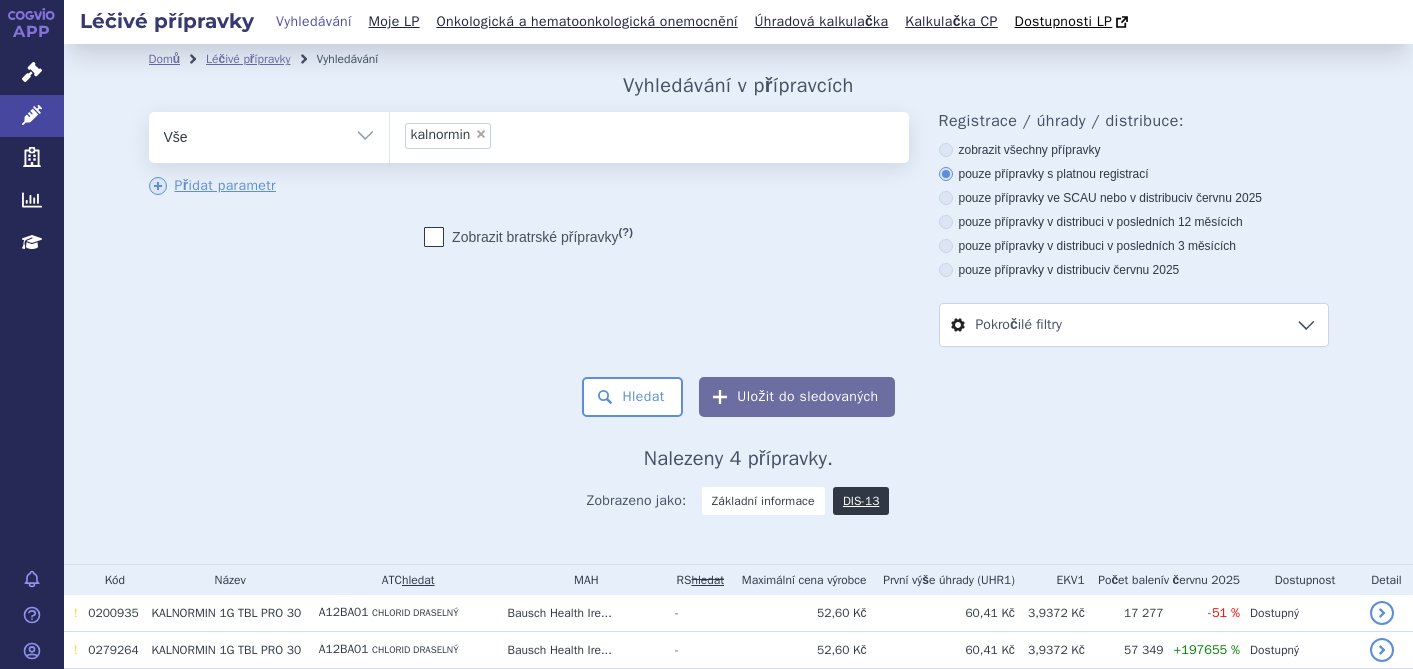 scroll, scrollTop: 0, scrollLeft: 0, axis: both 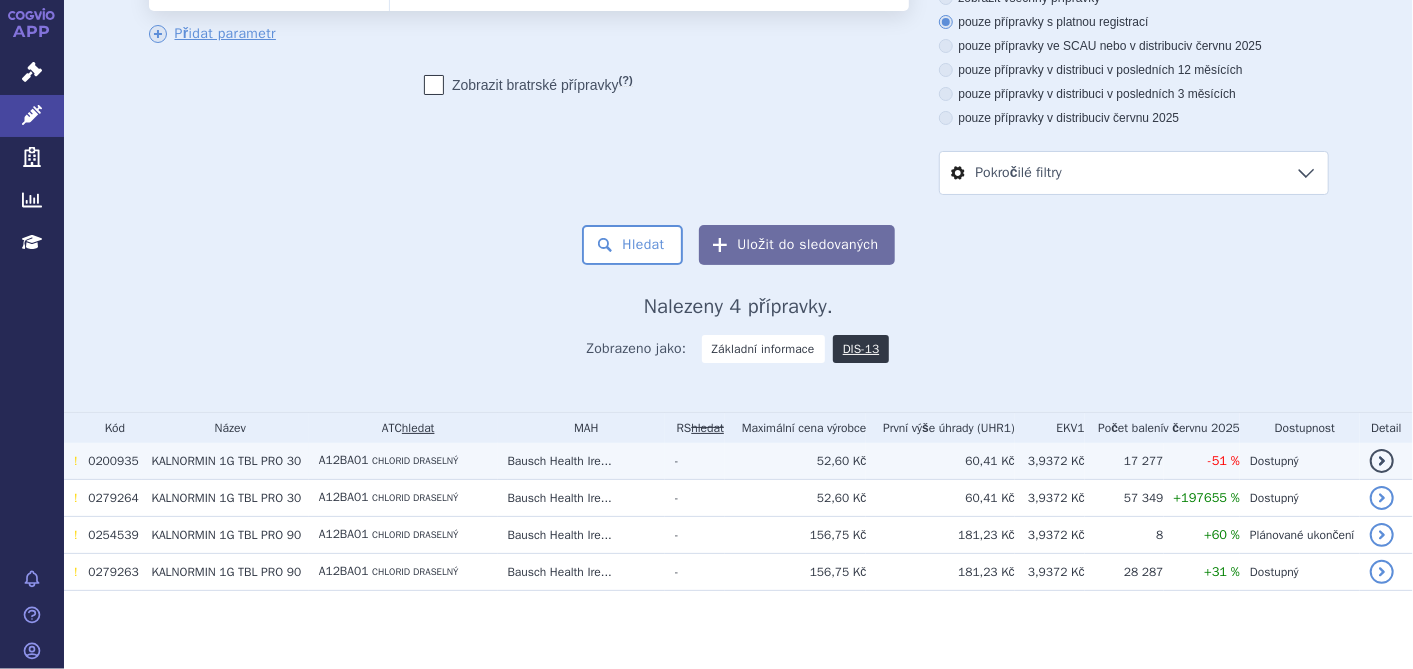 click on "1G TBL PRO 30" at bounding box center (260, 461) 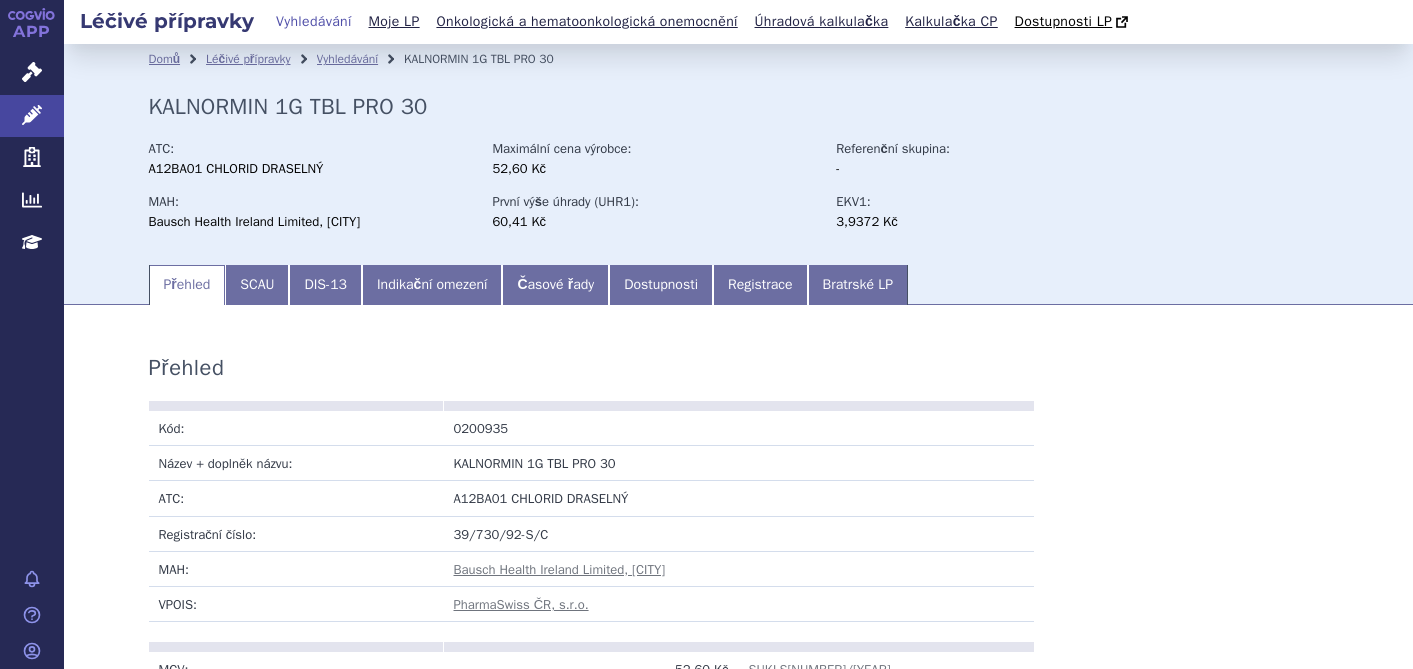scroll, scrollTop: 0, scrollLeft: 0, axis: both 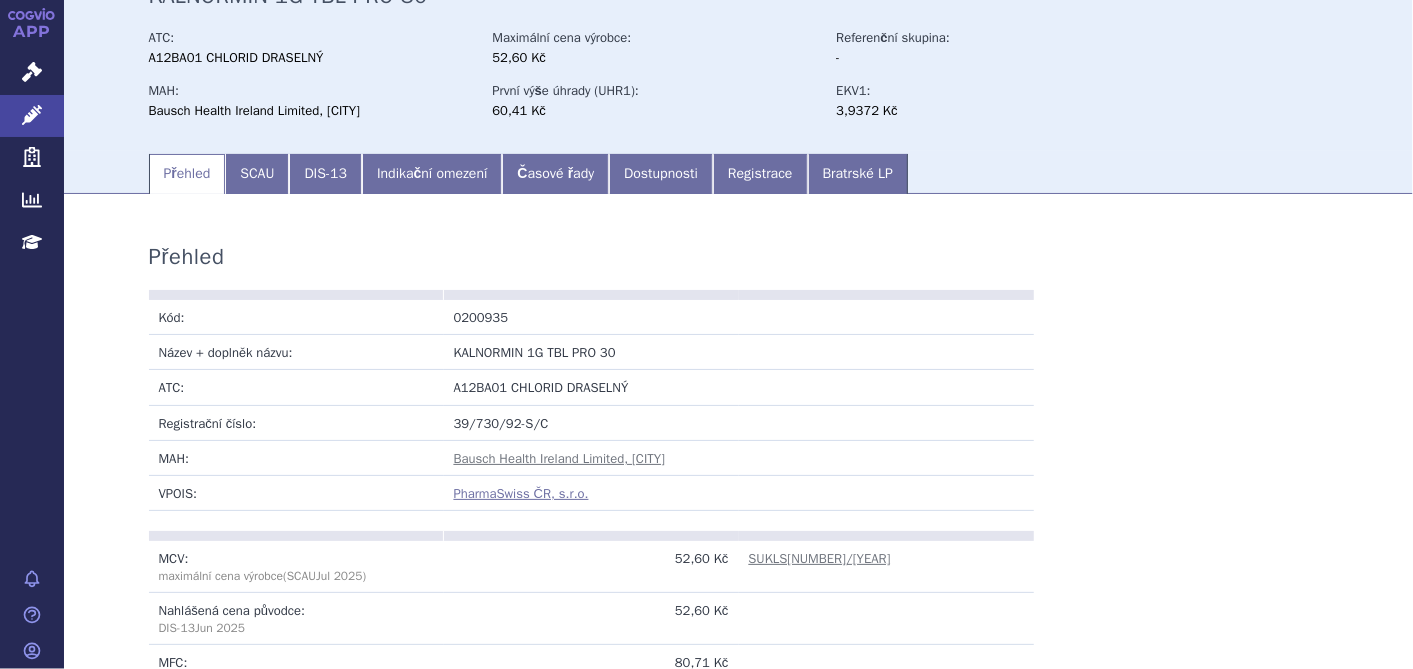 click on "PharmaSwiss ČR, s.r.o." at bounding box center (521, 493) 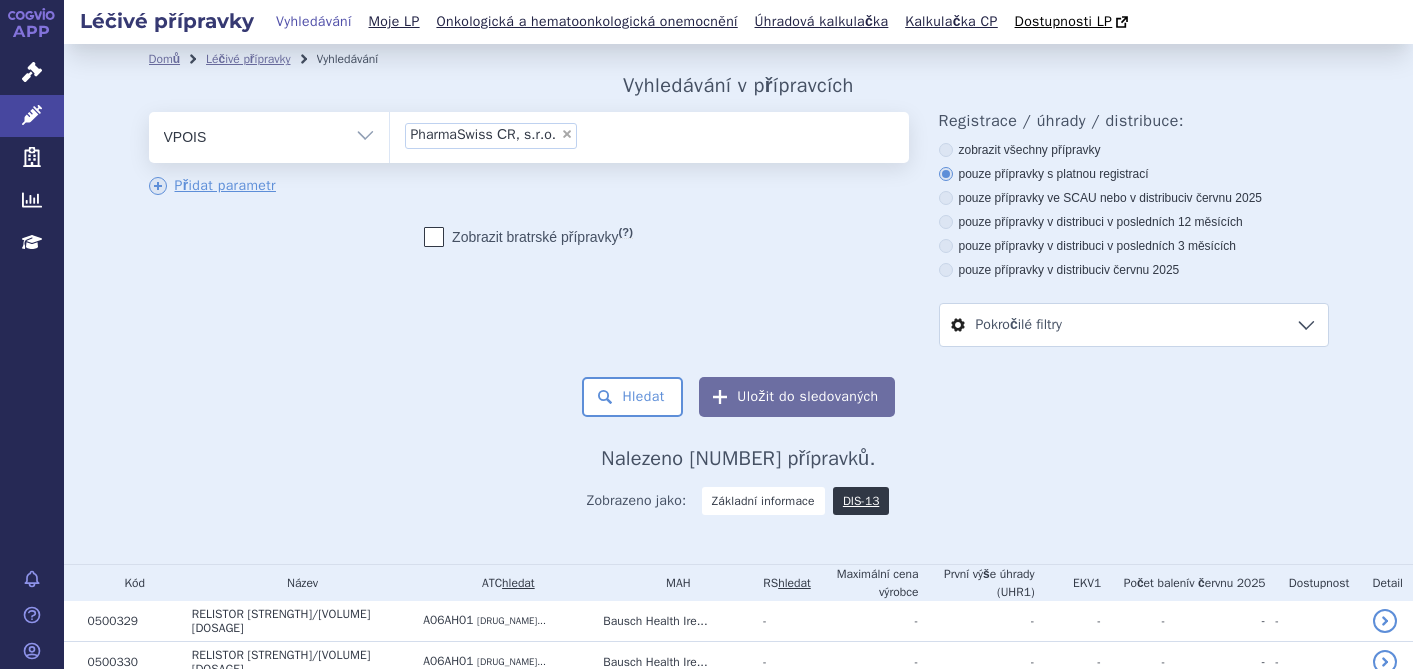 scroll, scrollTop: 0, scrollLeft: 0, axis: both 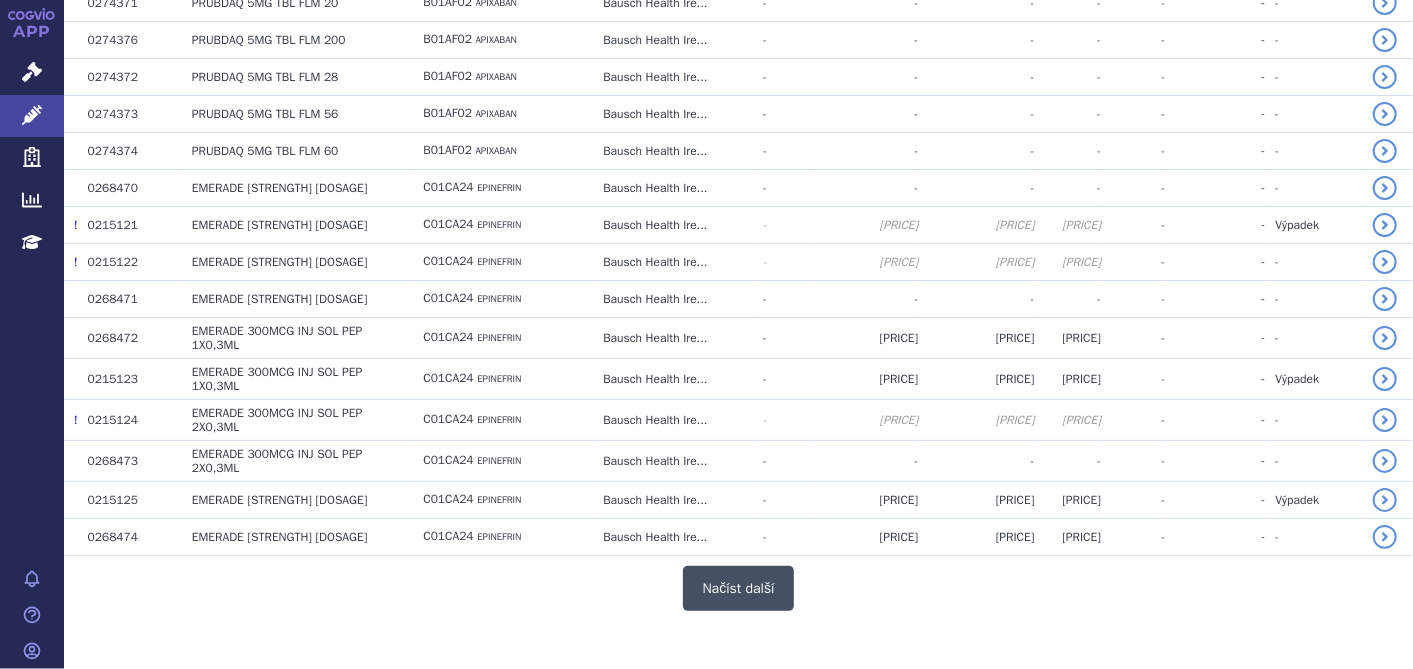 click on "Načíst další" at bounding box center [739, 588] 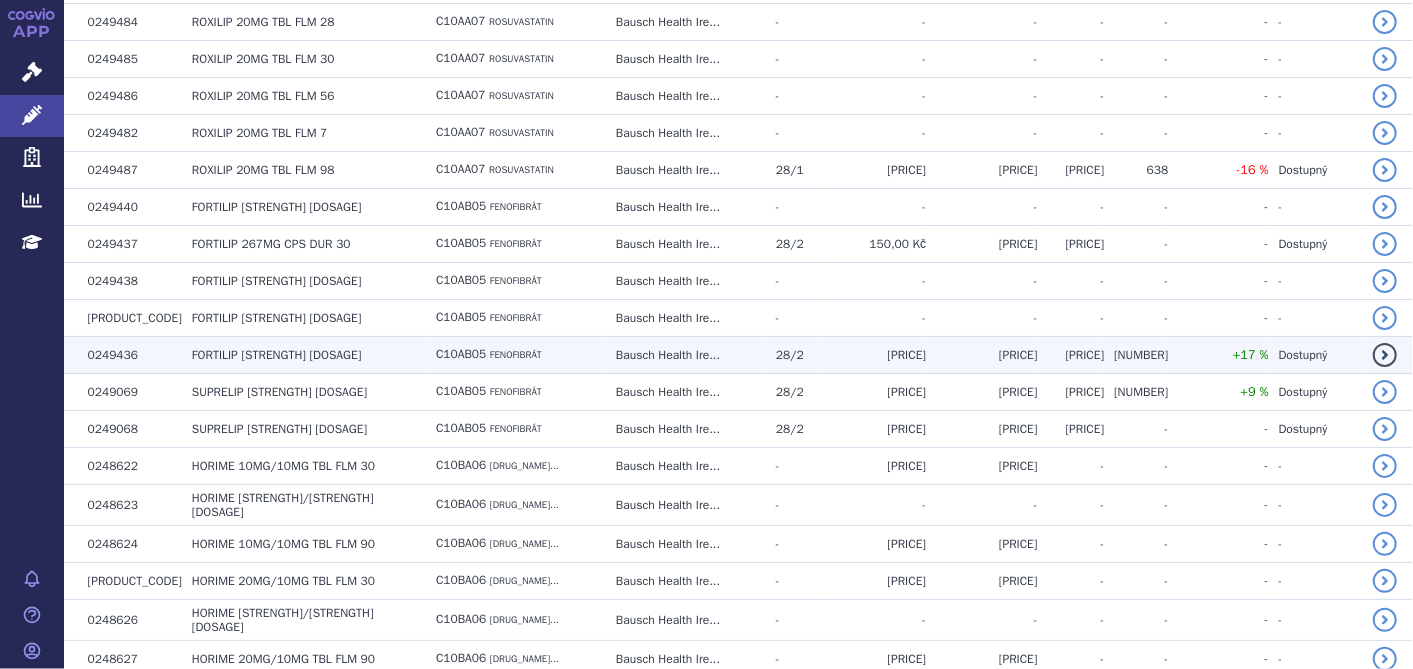 scroll, scrollTop: 5827, scrollLeft: 0, axis: vertical 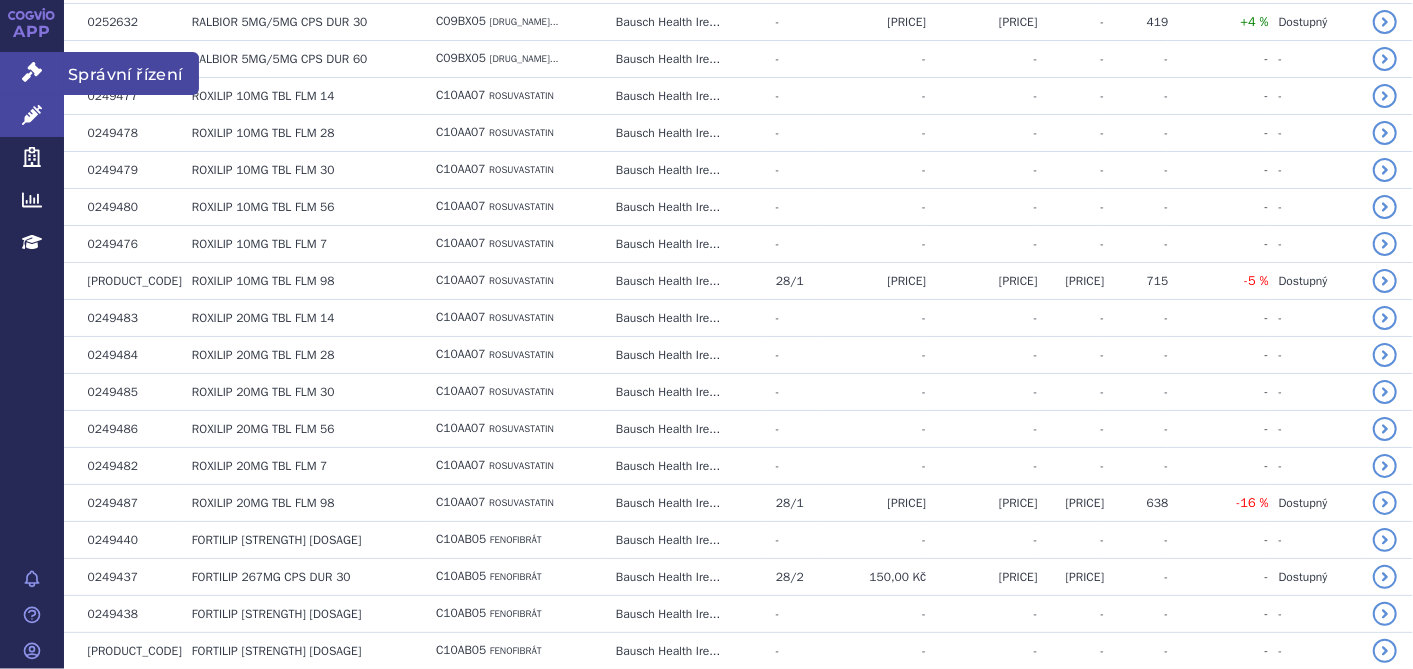 click on "Správní řízení" at bounding box center (32, 73) 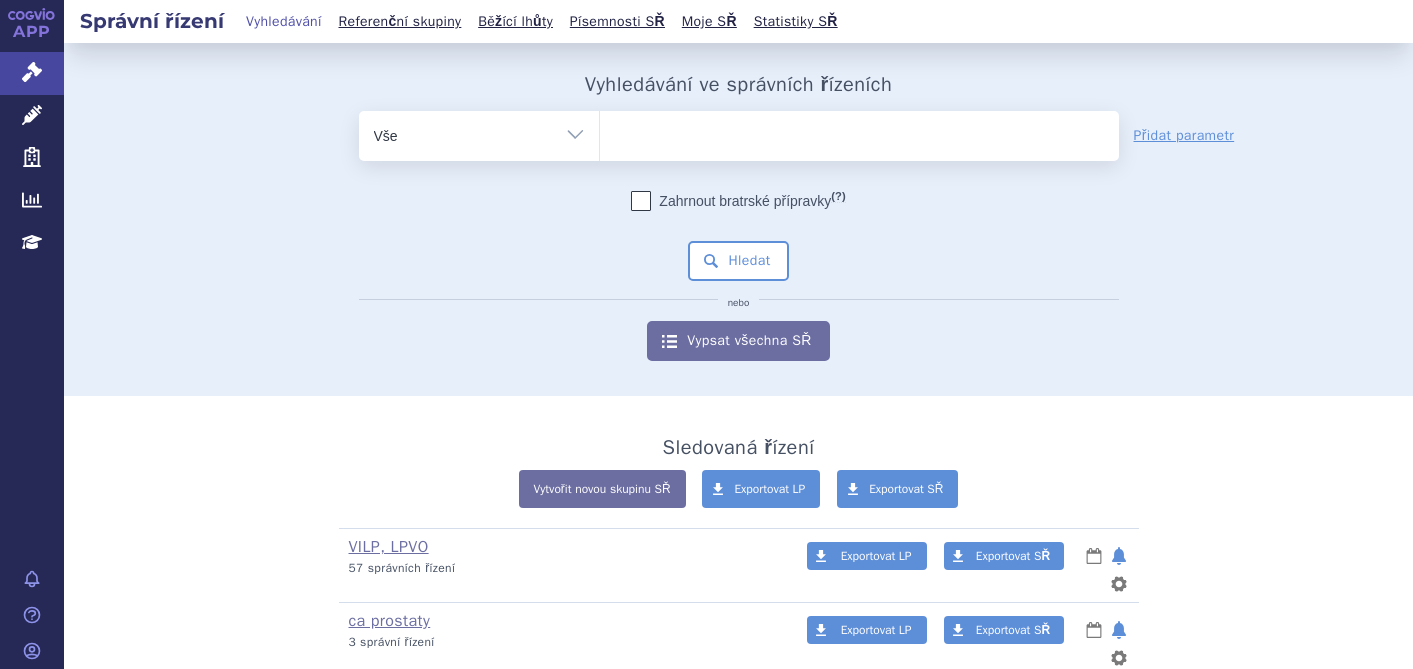scroll, scrollTop: 0, scrollLeft: 0, axis: both 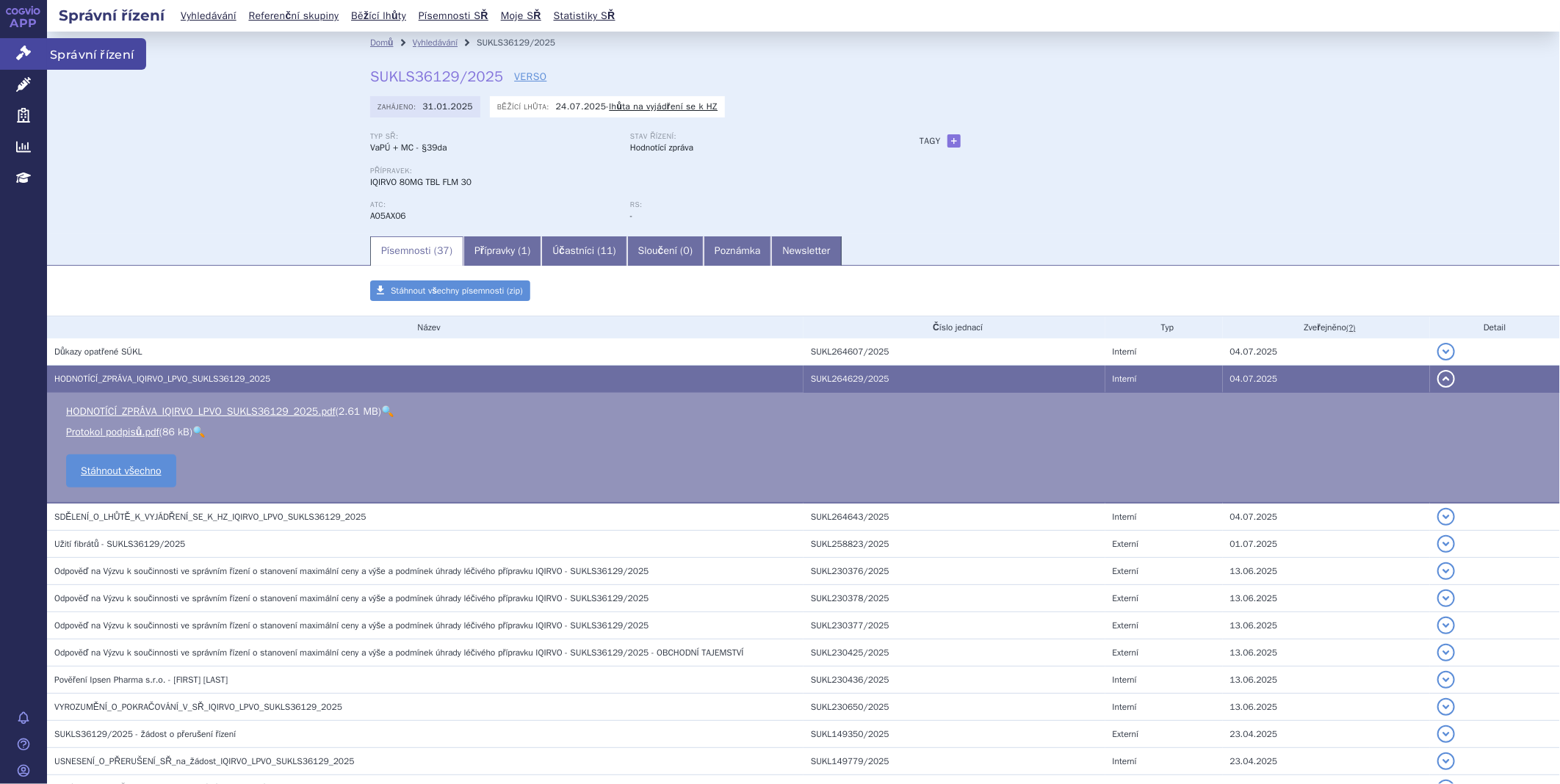 click on "Správní řízení" at bounding box center [24, 54] 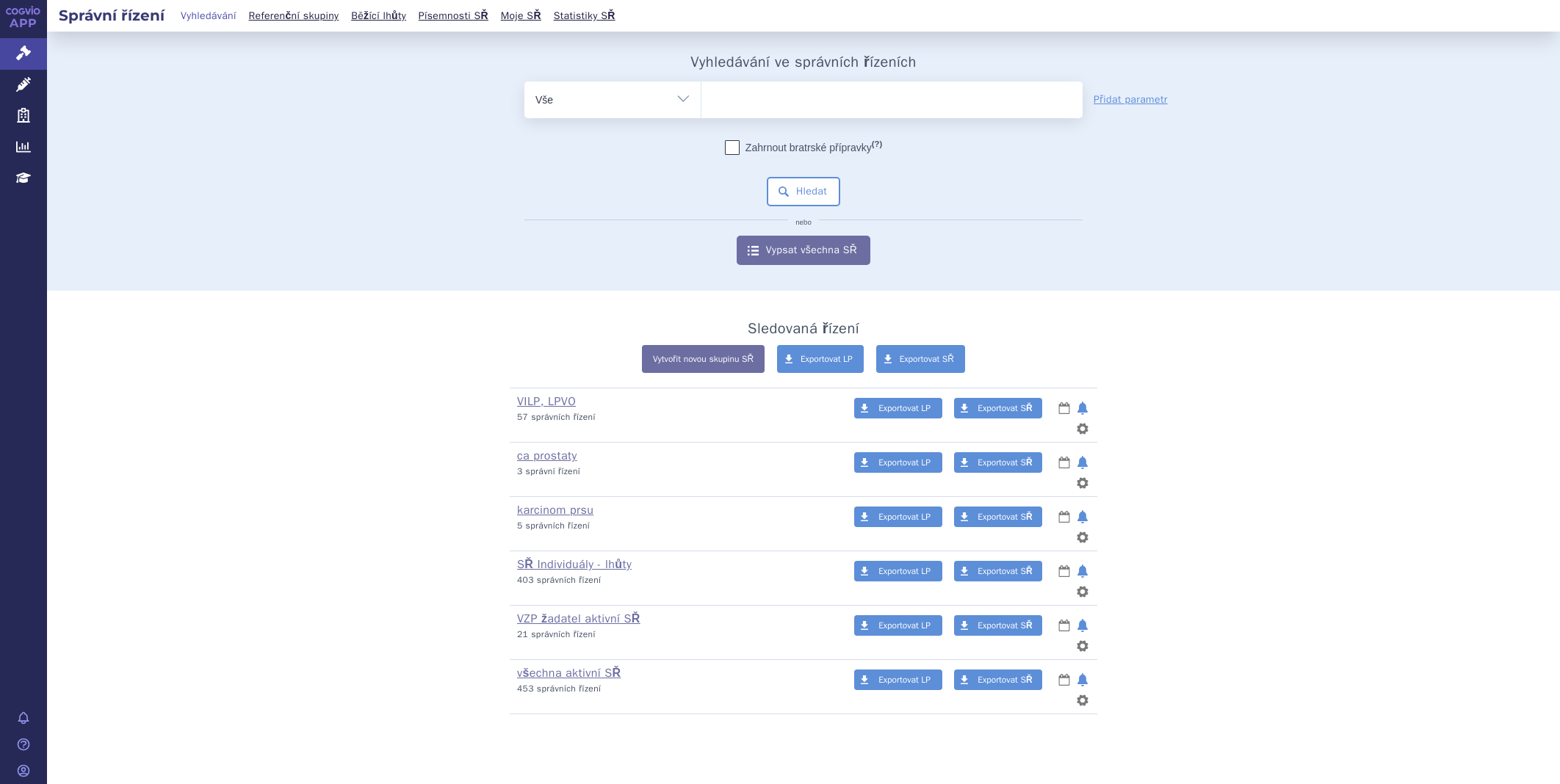 scroll, scrollTop: 0, scrollLeft: 0, axis: both 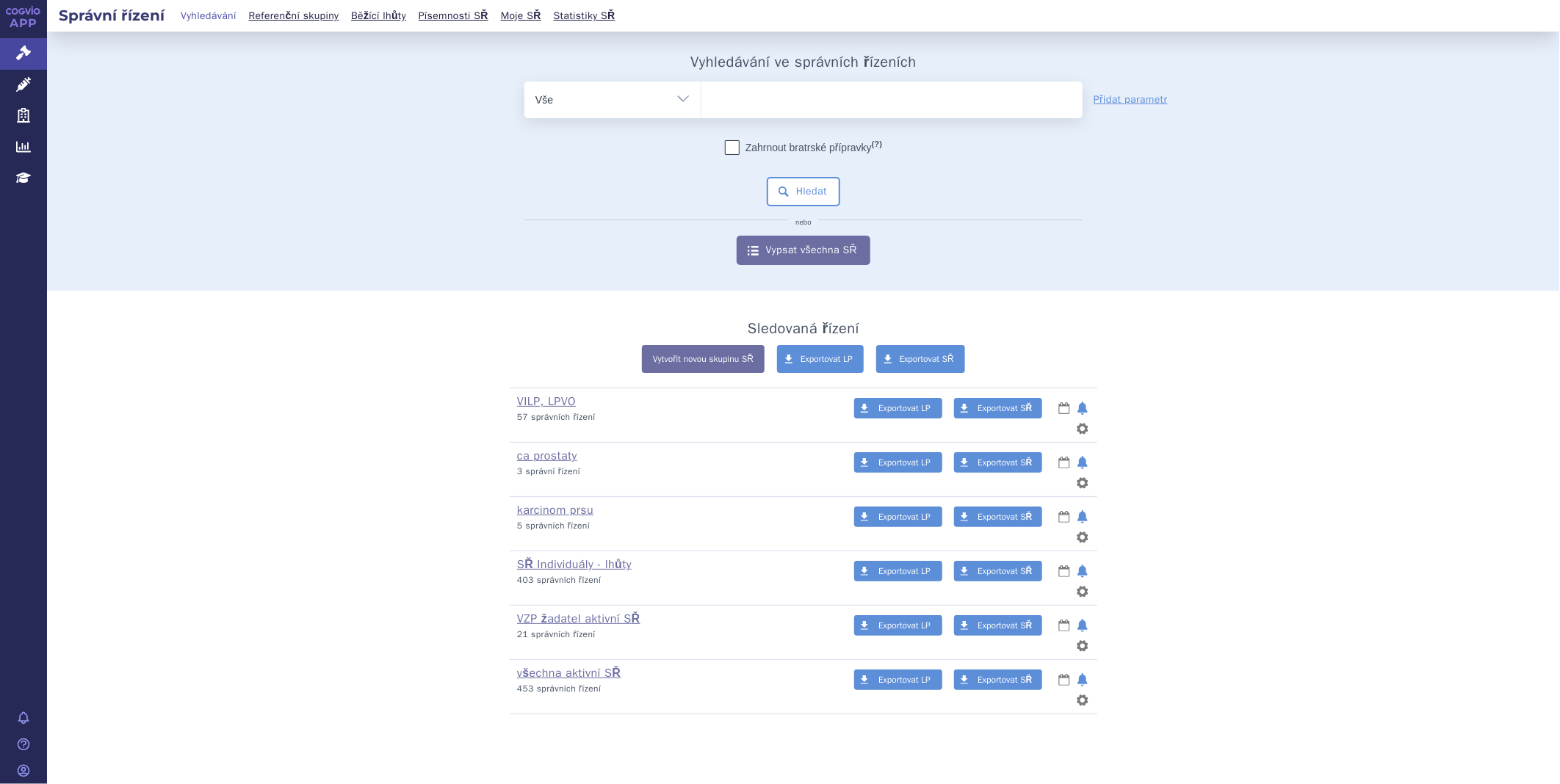 click on "Správní řízení" at bounding box center (24, 54) 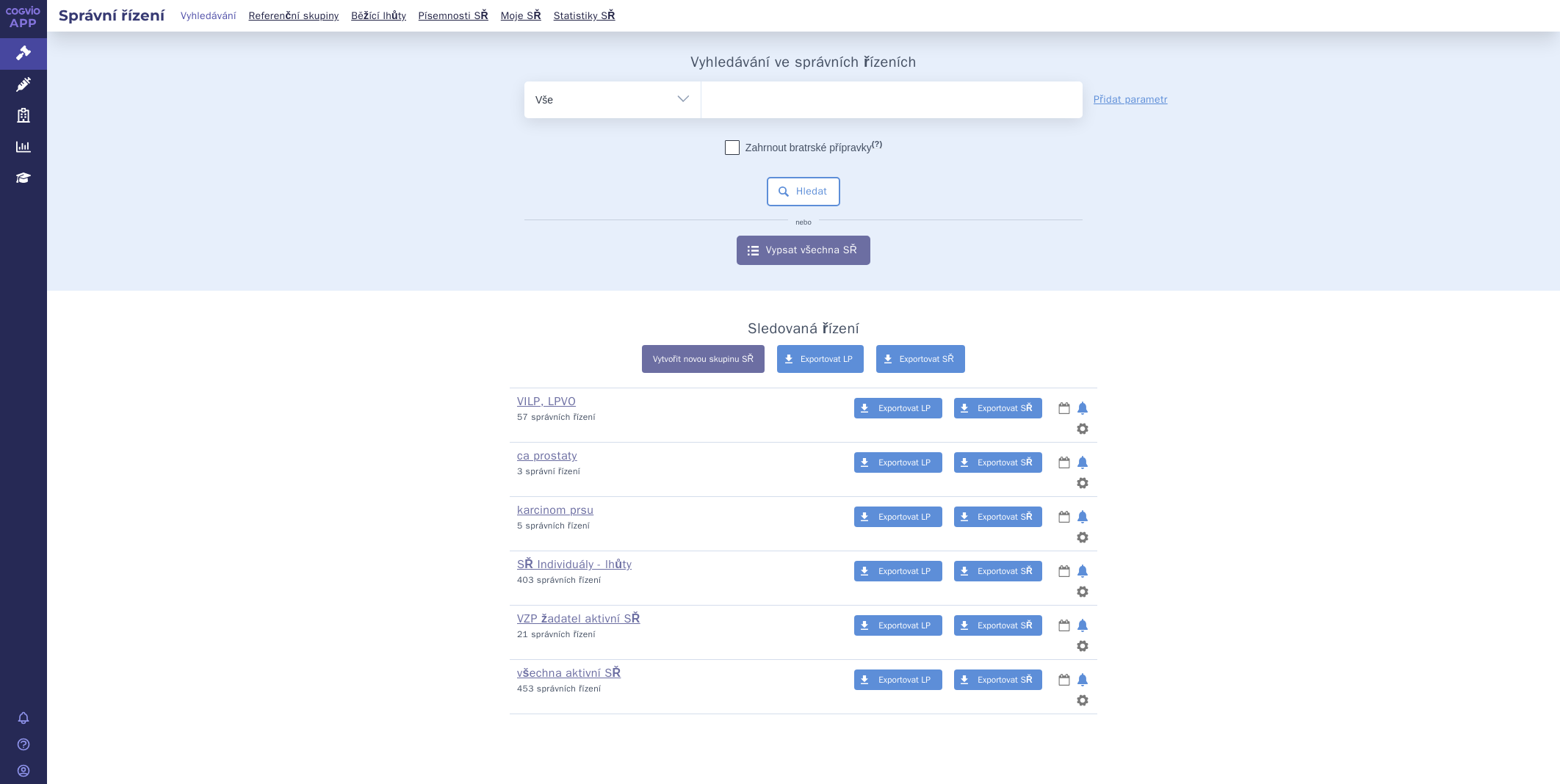 scroll, scrollTop: 0, scrollLeft: 0, axis: both 